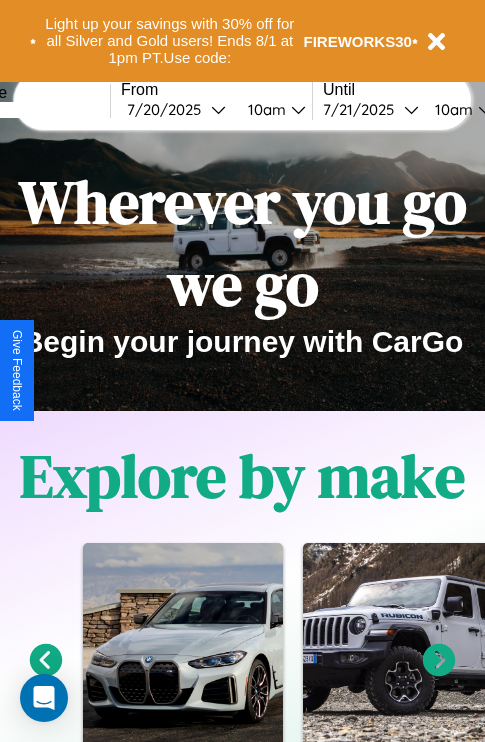 scroll, scrollTop: 0, scrollLeft: 0, axis: both 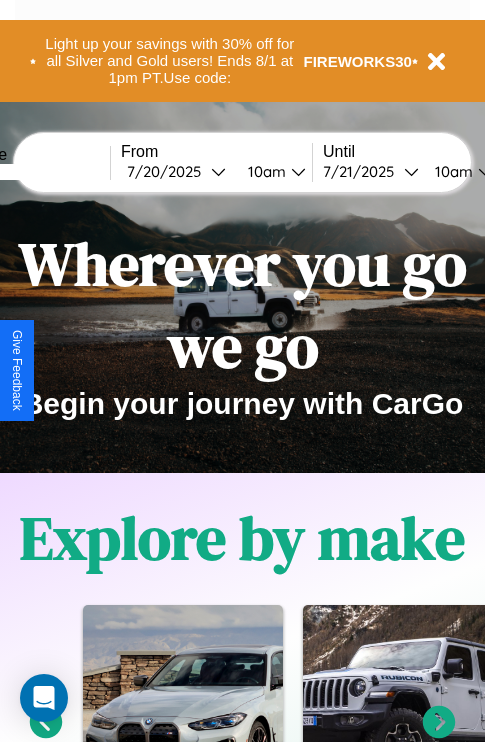 click at bounding box center (35, 172) 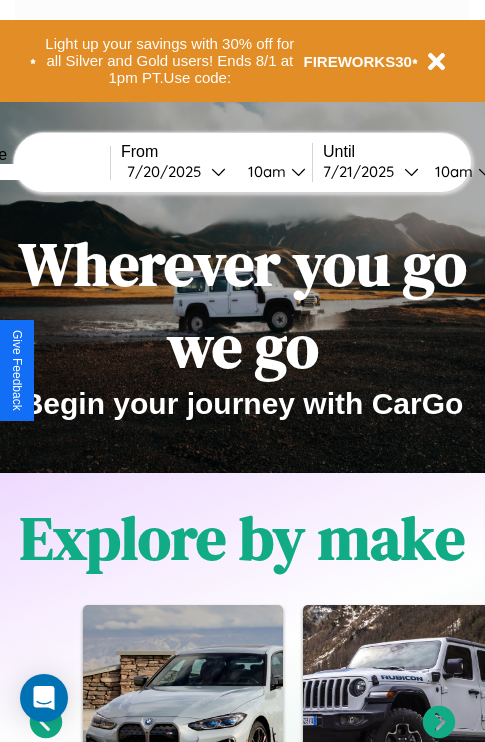 type on "*****" 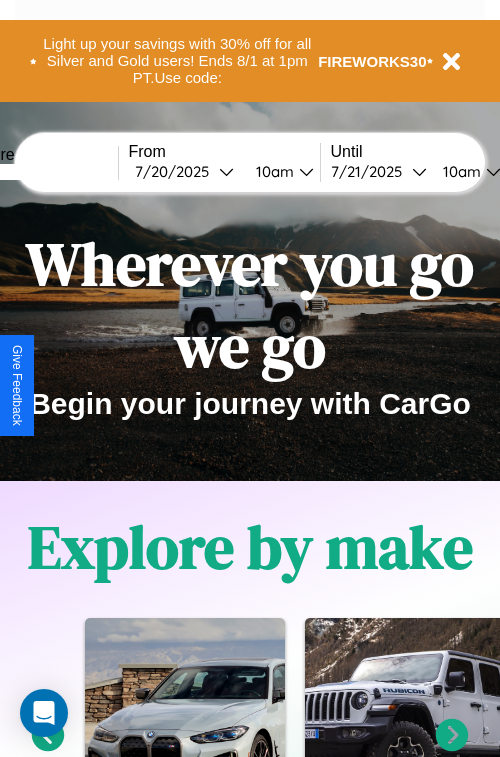 select on "*" 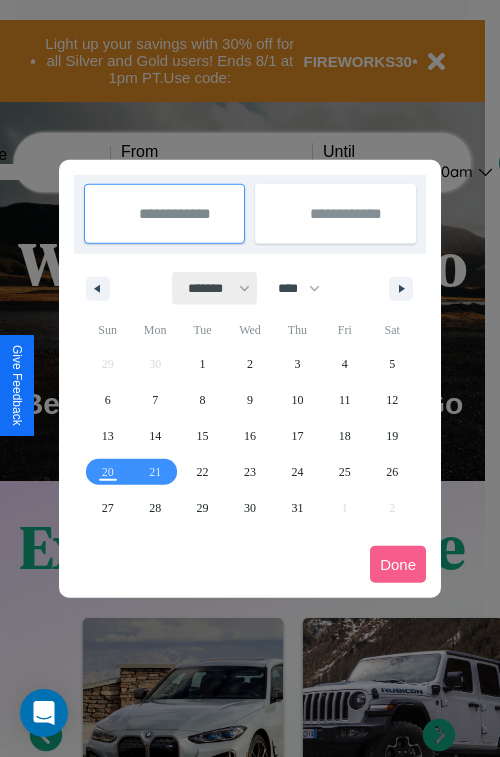 click on "******* ******** ***** ***** *** **** **** ****** ********* ******* ******** ********" at bounding box center [215, 288] 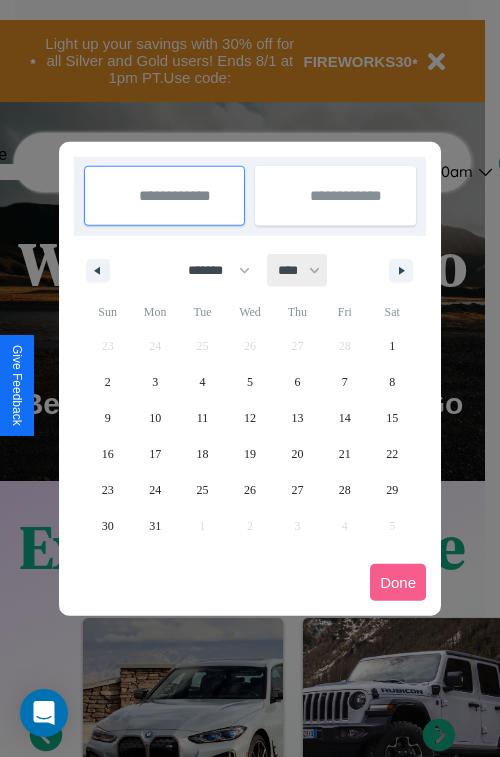 click on "**** **** **** **** **** **** **** **** **** **** **** **** **** **** **** **** **** **** **** **** **** **** **** **** **** **** **** **** **** **** **** **** **** **** **** **** **** **** **** **** **** **** **** **** **** **** **** **** **** **** **** **** **** **** **** **** **** **** **** **** **** **** **** **** **** **** **** **** **** **** **** **** **** **** **** **** **** **** **** **** **** **** **** **** **** **** **** **** **** **** **** **** **** **** **** **** **** **** **** **** **** **** **** **** **** **** **** **** **** **** **** **** **** **** **** **** **** **** **** **** ****" at bounding box center (298, 270) 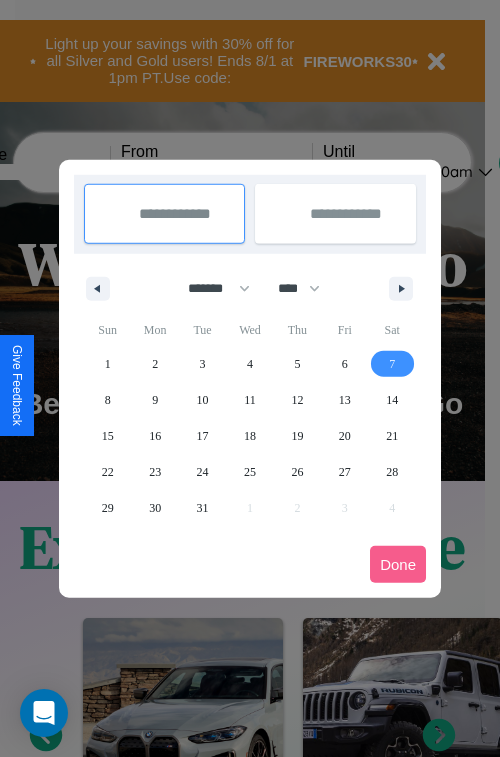 click on "7" at bounding box center [392, 364] 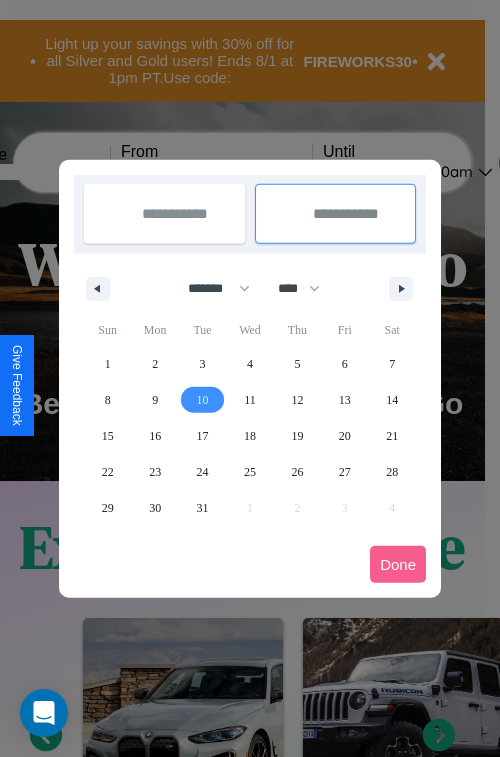 click on "10" at bounding box center [203, 400] 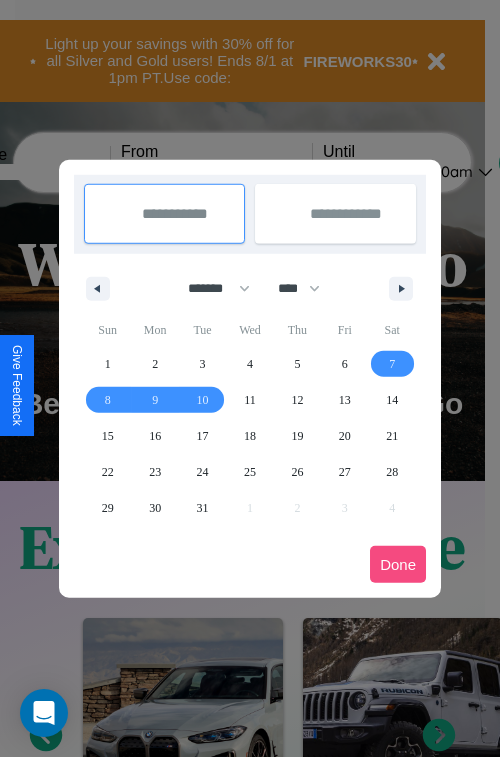 click on "Done" at bounding box center [398, 564] 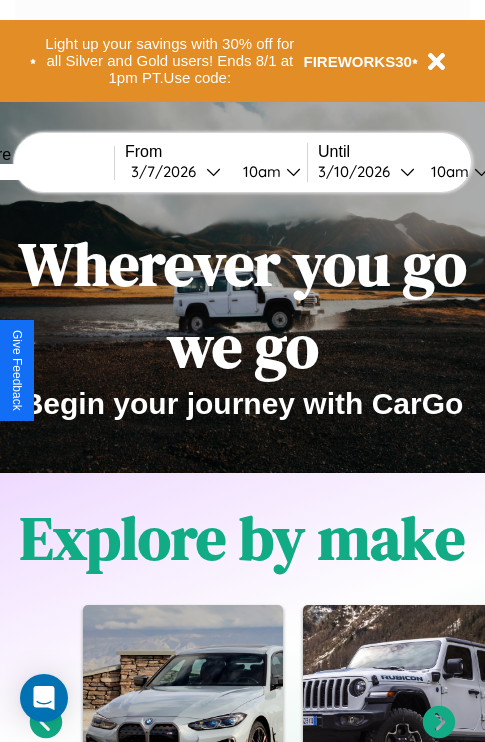 scroll, scrollTop: 0, scrollLeft: 71, axis: horizontal 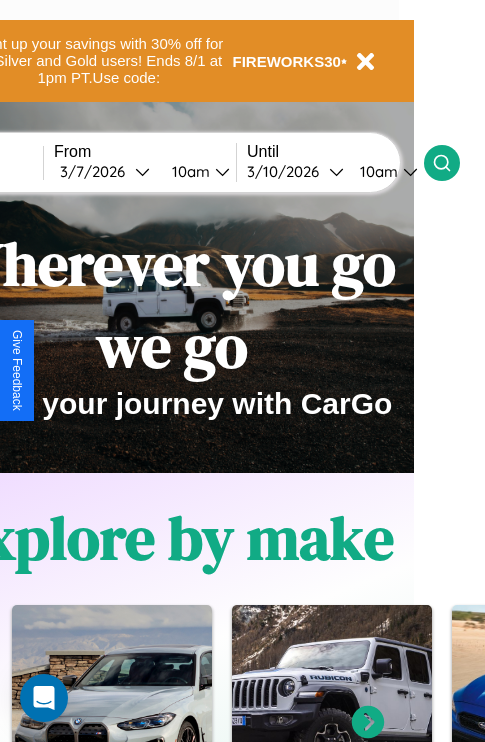click 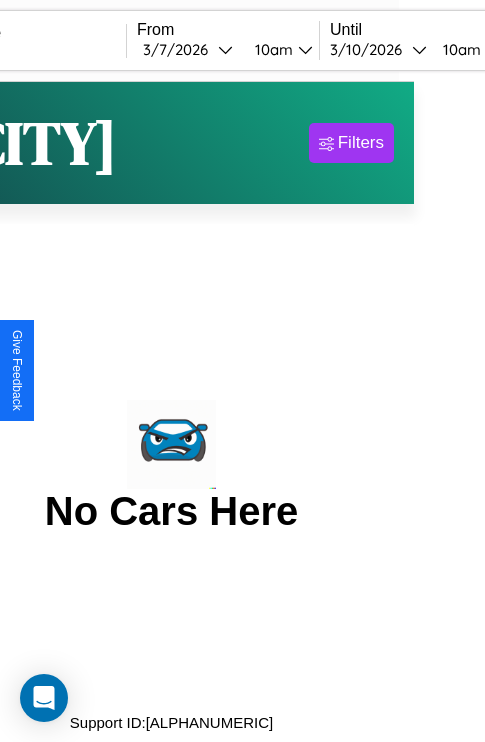 scroll, scrollTop: 0, scrollLeft: 0, axis: both 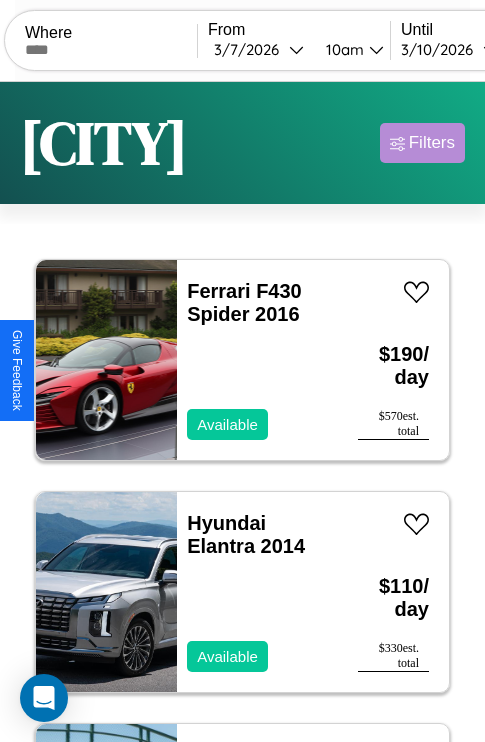 click on "Filters" at bounding box center [432, 143] 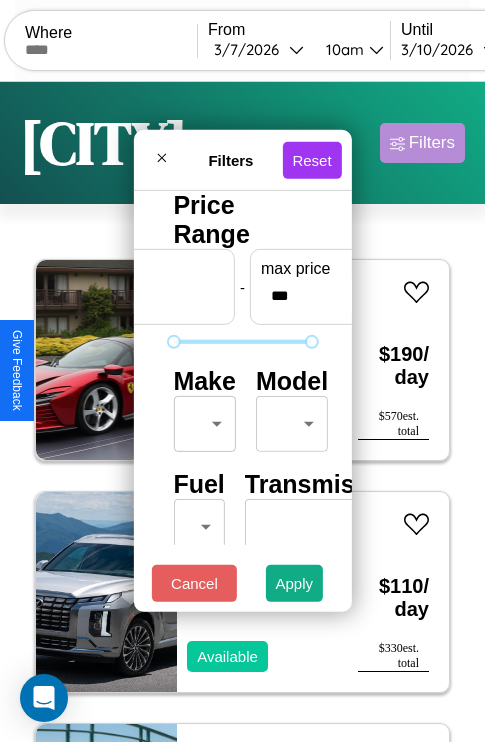 scroll, scrollTop: 162, scrollLeft: 63, axis: both 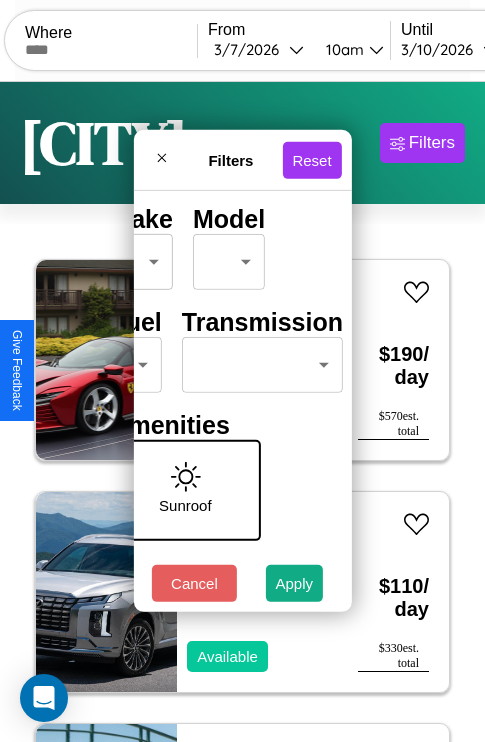 click on "CarGo Where From [MM] / [DD] / [YYYY] [HH]am Until [MM] / [DD] / [YYYY] [HH]am Become a Host Login Sign Up [CITY] Filters 148  cars in this area These cars can be picked up in this city. Ferrari   F430 Spider   2016 Available $ 190  / day $ 570  est. total Hyundai   Elantra   2014 Available $ 110  / day $ 330  est. total Buick   Encore GX   2019 Available $ 140  / day $ 420  est. total Mercedes   L1117   2014 Available $ 60  / day $ 180  est. total Ferrari   Mondial T   2024 Available $ 50  / day $ 150  est. total Lexus   NX   2014 Available $ 210  / day $ 630  est. total Audi   RS 6   2024 Available $ 50  / day $ 150  est. total GMC   C7   2024 Unavailable $ 160  / day $ 480  est. total Mercedes   EQS-Class Sedan   2022 Available $ 150  / day $ 450  est. total Ford   FT900   2014 Available $ 190  / day $ 570  est. total Subaru   Baja   2021 Available $ 180  / day $ 540  est. total Infiniti   G25   2020 Available $ 80  / day $ 240  est. total Mazda   B-Series   2023 Unavailable $ 140  / day $ 420  est. total Land Rover     2022" at bounding box center (242, 412) 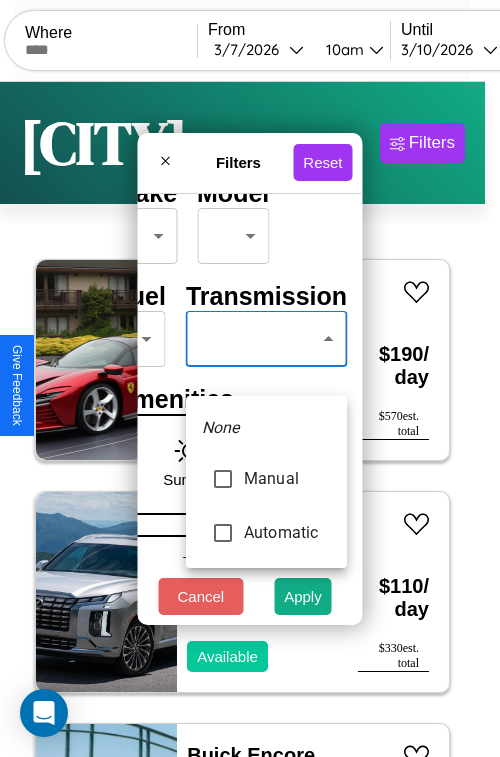 type on "*********" 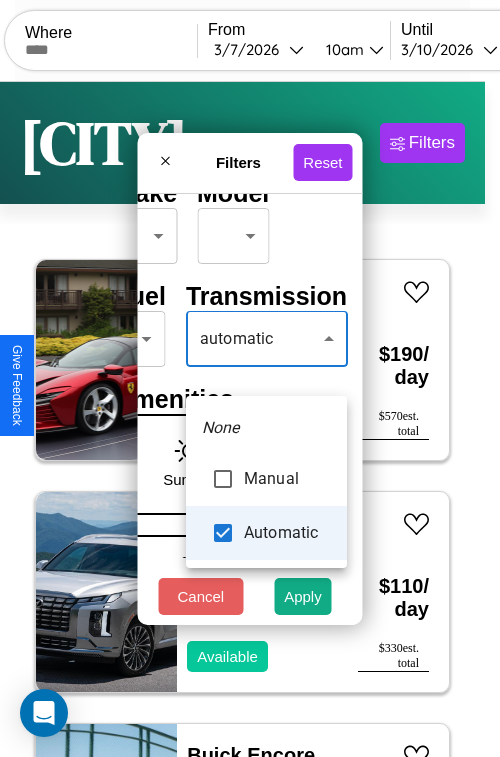 click at bounding box center [250, 378] 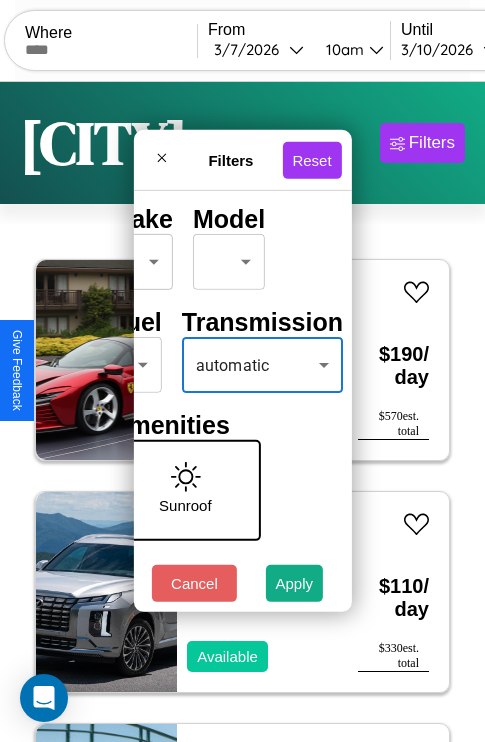 scroll, scrollTop: 59, scrollLeft: 40, axis: both 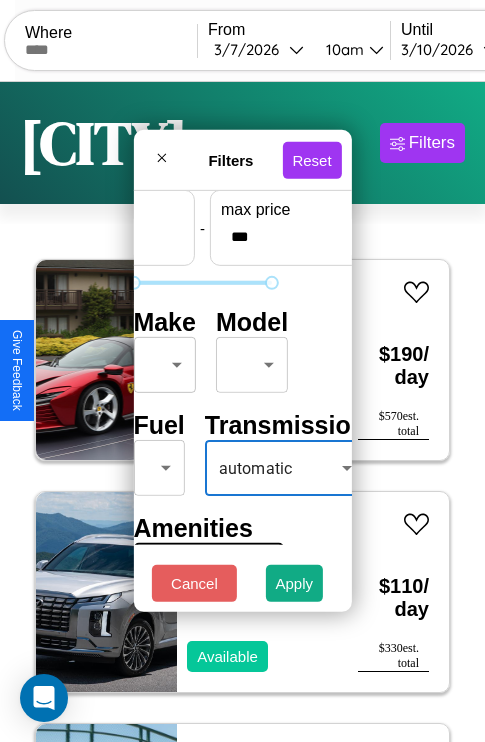 click on "CarGo Where From [MM] / [DD] / [YYYY] [HH]am Until [MM] / [DD] / [YYYY] [HH]am Become a Host Login Sign Up [CITY] Filters 148  cars in this area These cars can be picked up in this city. Ferrari   F430 Spider   2016 Available $ 190  / day $ 570  est. total Hyundai   Elantra   2014 Available $ 110  / day $ 330  est. total Buick   Encore GX   2019 Available $ 140  / day $ 420  est. total Mercedes   L1117   2014 Available $ 60  / day $ 180  est. total Ferrari   Mondial T   2024 Available $ 50  / day $ 150  est. total Lexus   NX   2014 Available $ 210  / day $ 630  est. total Audi   RS 6   2024 Available $ 50  / day $ 150  est. total GMC   C7   2024 Unavailable $ 160  / day $ 480  est. total Mercedes   EQS-Class Sedan   2022 Available $ 150  / day $ 450  est. total Ford   FT900   2014 Available $ 190  / day $ 570  est. total Subaru   Baja   2021 Available $ 180  / day $ 540  est. total Infiniti   G25   2020 Available $ 80  / day $ 240  est. total Mazda   B-Series   2023 Unavailable $ 140  / day $ 420  est. total Land Rover     2022" at bounding box center (242, 412) 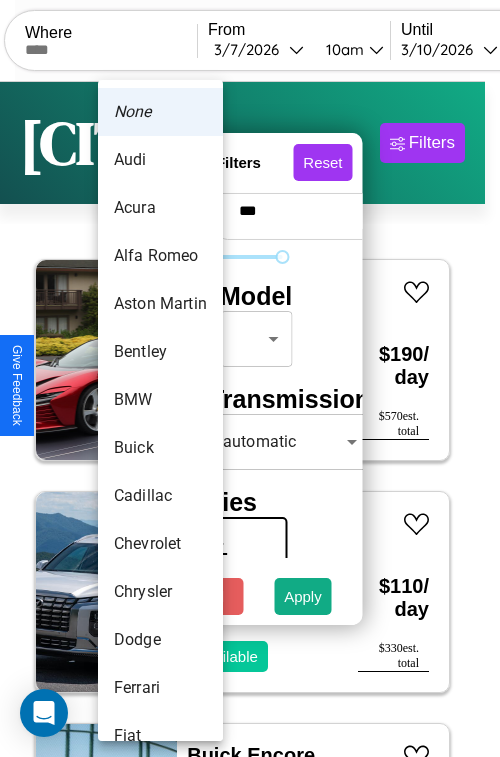 click on "Acura" at bounding box center [160, 208] 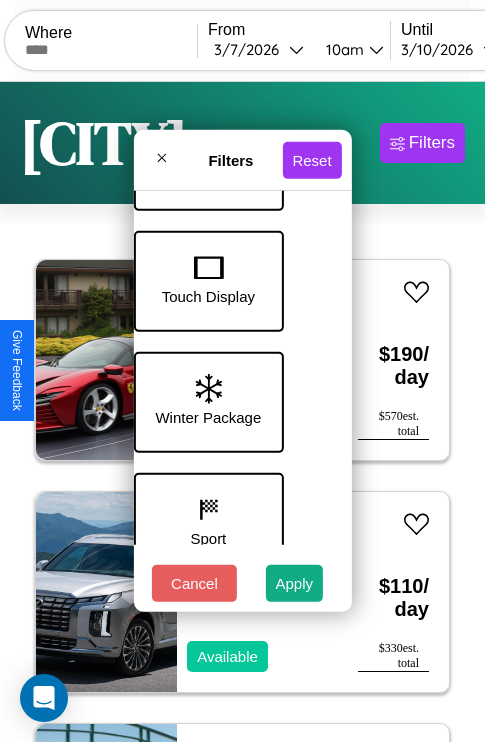scroll, scrollTop: 651, scrollLeft: 40, axis: both 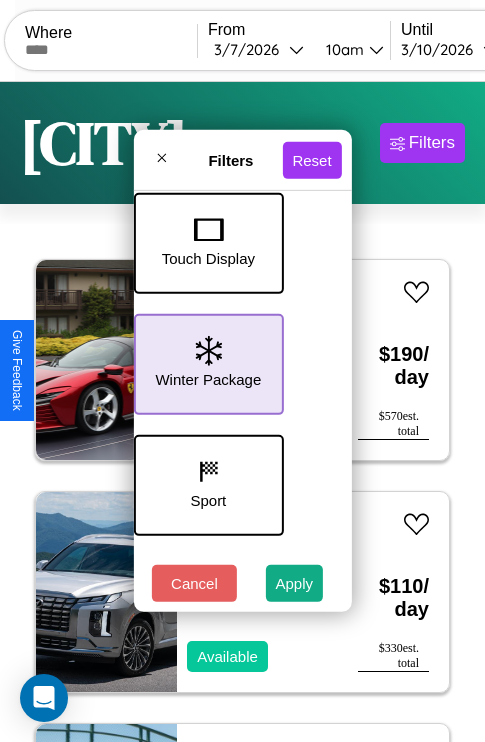 click 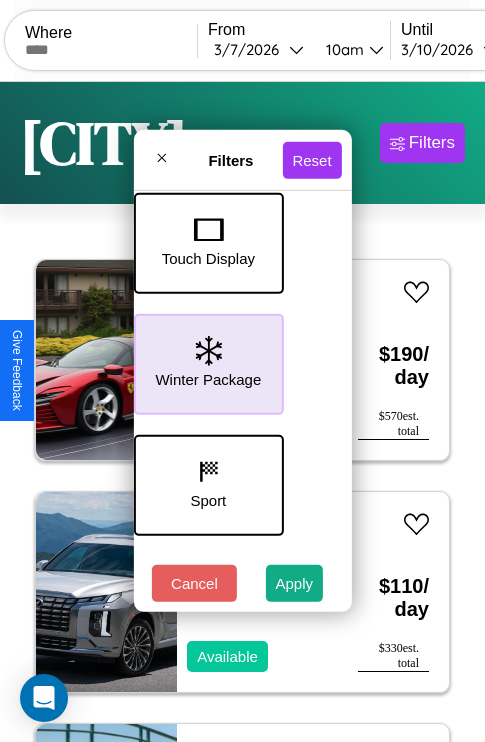 scroll, scrollTop: 0, scrollLeft: 124, axis: horizontal 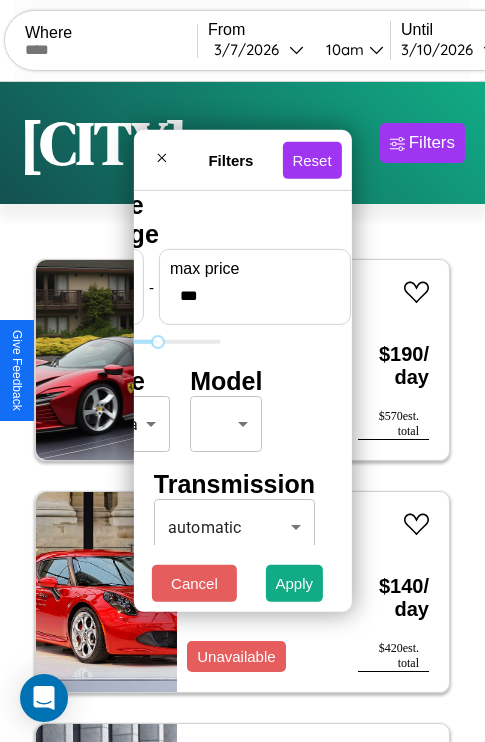 type on "***" 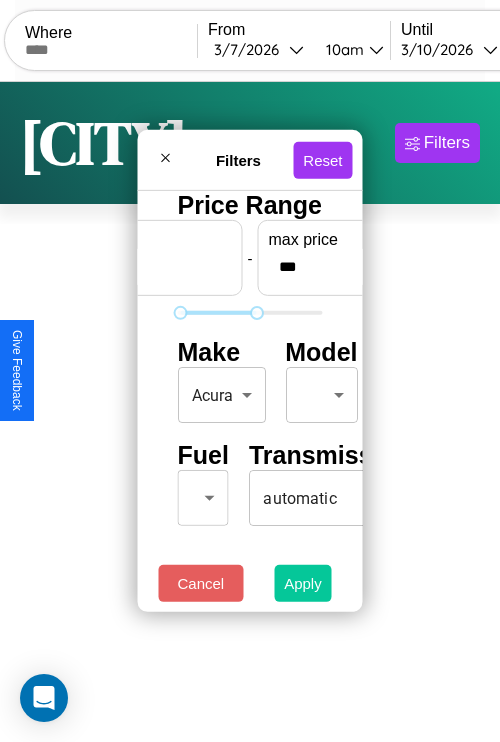 type on "*" 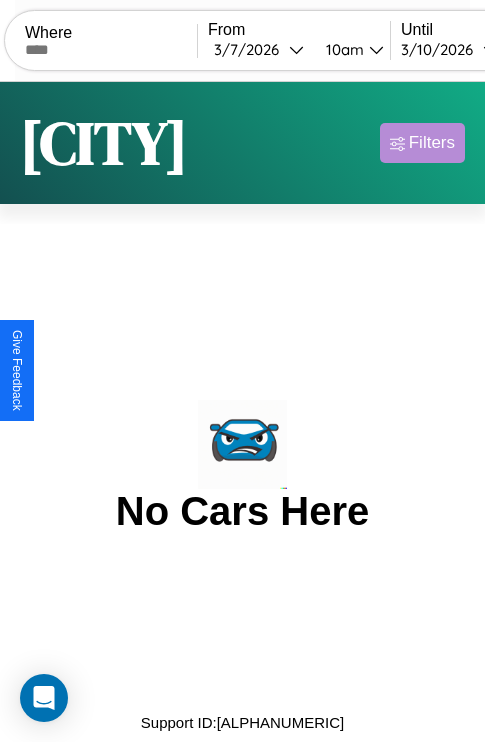 click on "Filters" at bounding box center (432, 143) 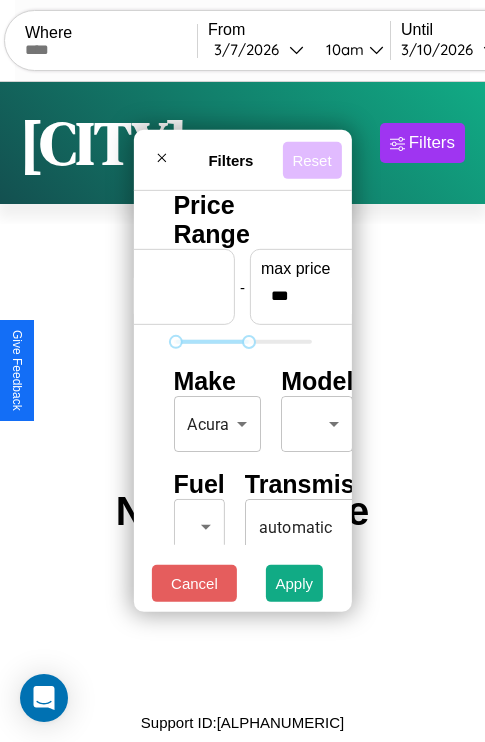 click on "Reset" at bounding box center [311, 159] 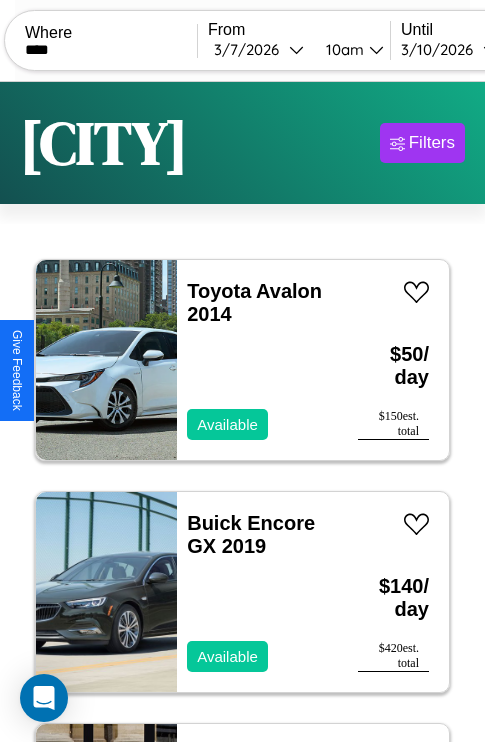type on "****" 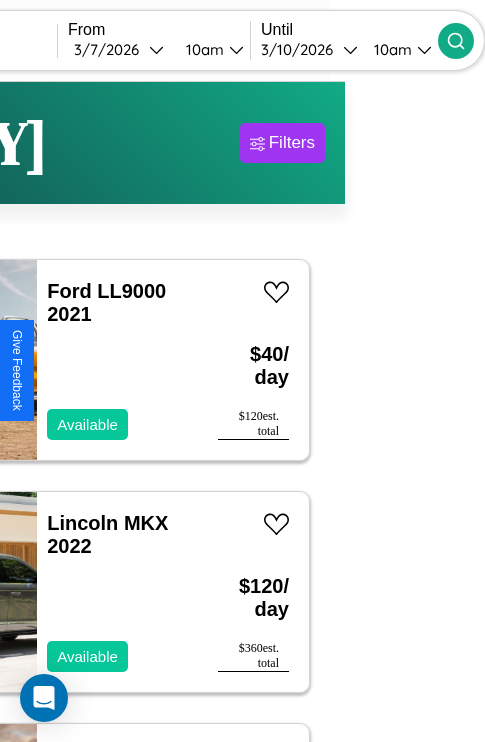 scroll, scrollTop: 95, scrollLeft: 35, axis: both 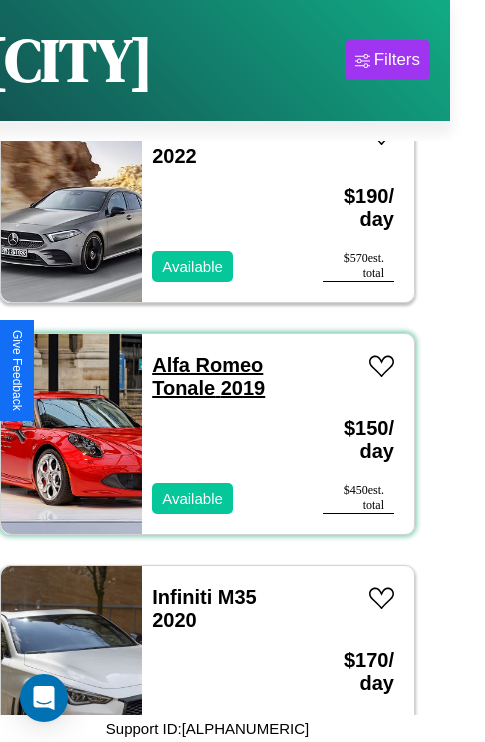 click on "Alfa Romeo   Tonale   2019" at bounding box center [208, 376] 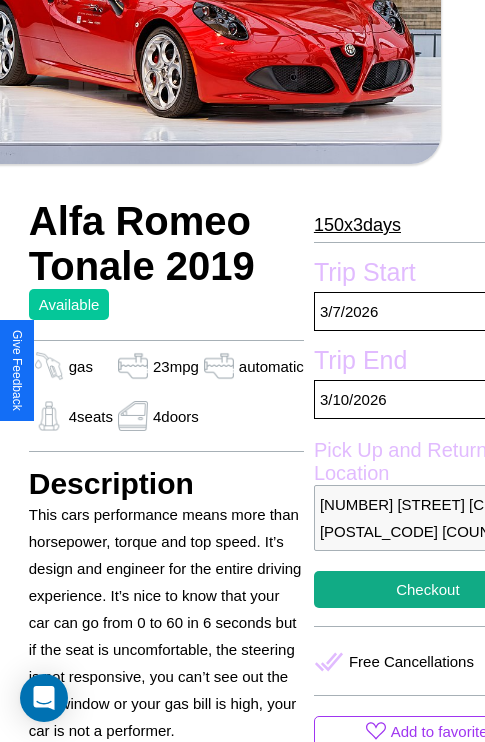 scroll, scrollTop: 458, scrollLeft: 84, axis: both 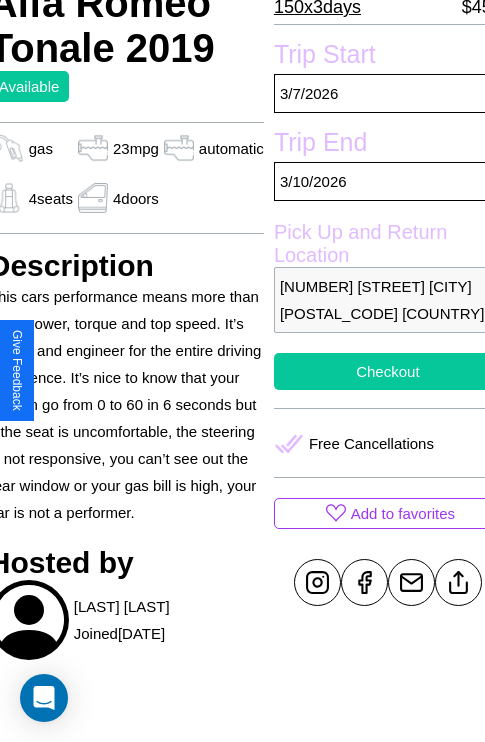 click on "Checkout" at bounding box center [388, 371] 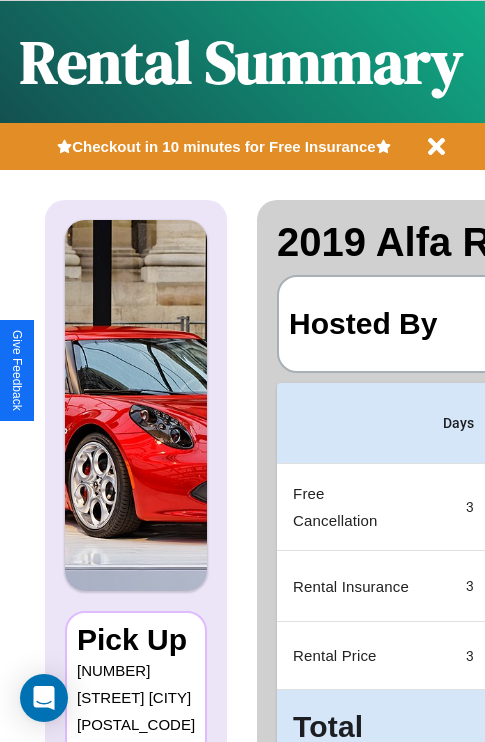 scroll, scrollTop: 90, scrollLeft: 0, axis: vertical 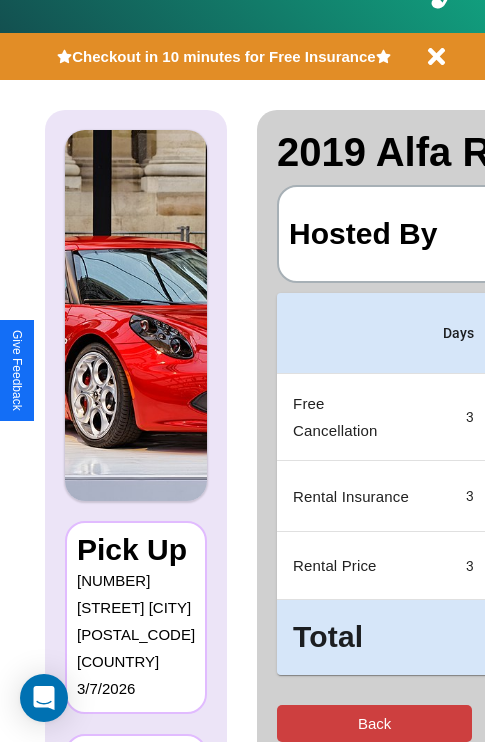 click on "Back" at bounding box center (374, 723) 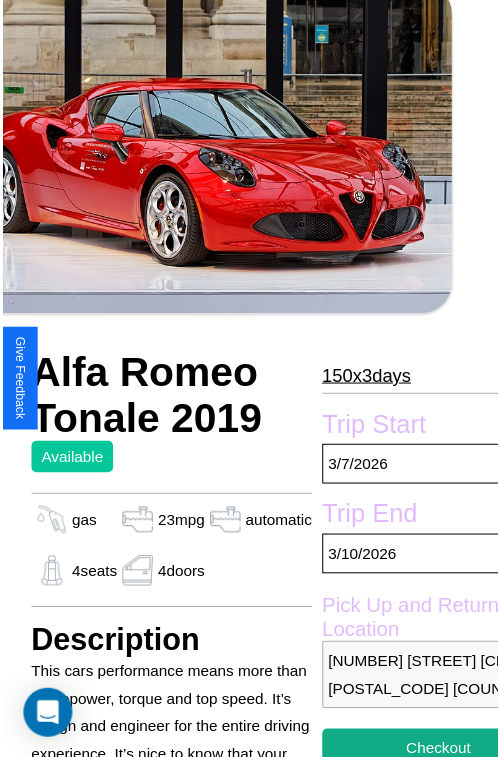 scroll, scrollTop: 180, scrollLeft: 84, axis: both 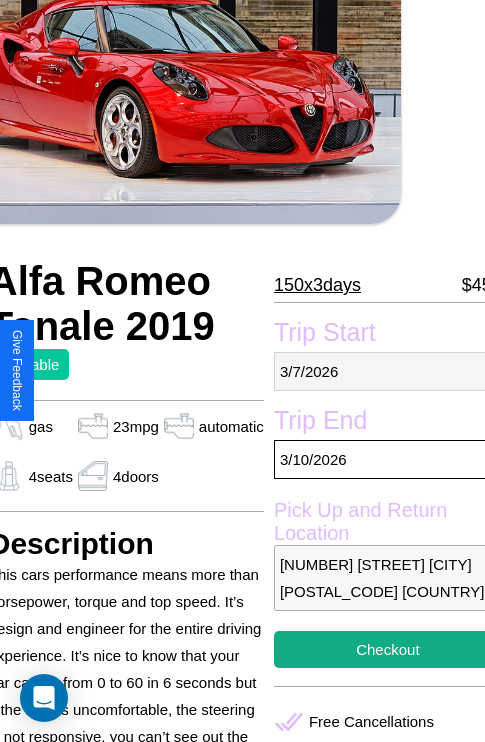 click on "3 / 7 / 2026" at bounding box center (388, 371) 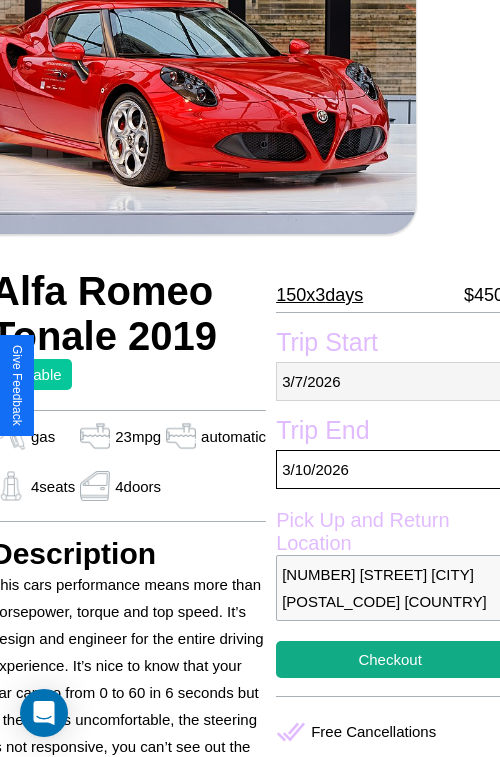 select on "*" 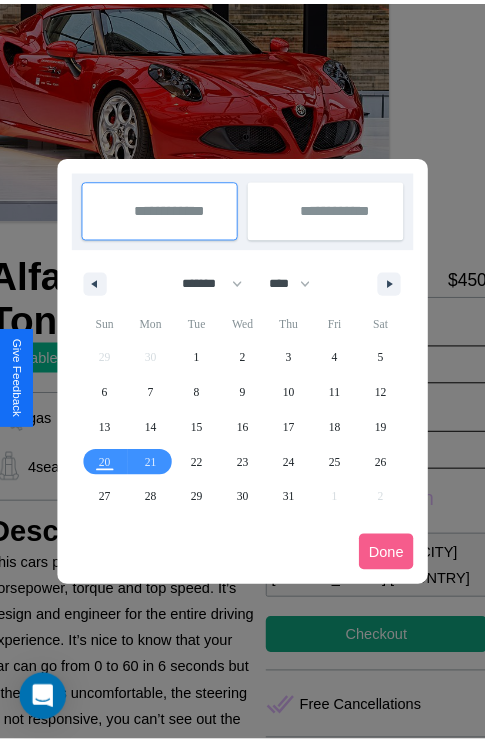 scroll, scrollTop: 0, scrollLeft: 84, axis: horizontal 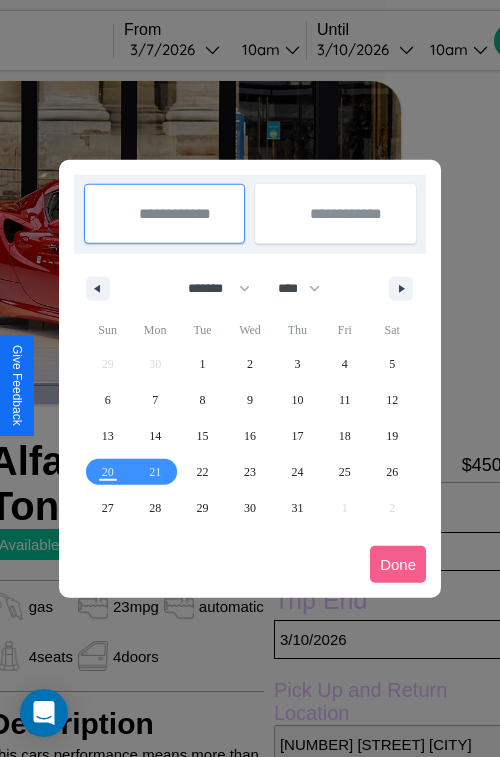 click at bounding box center [250, 378] 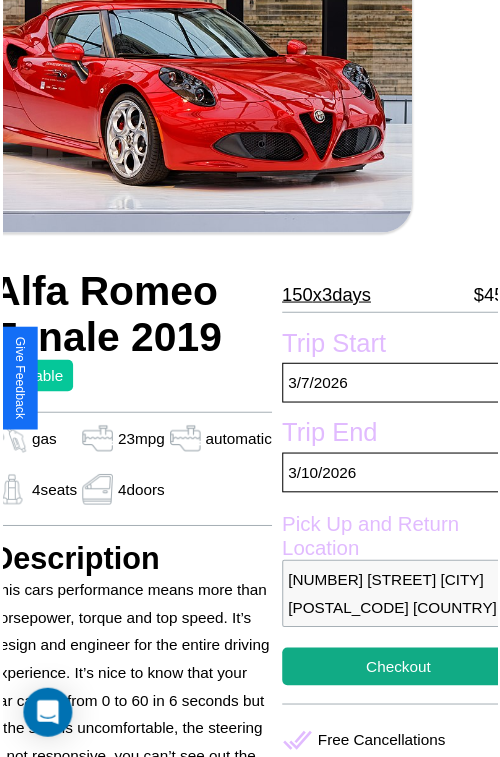 scroll, scrollTop: 180, scrollLeft: 84, axis: both 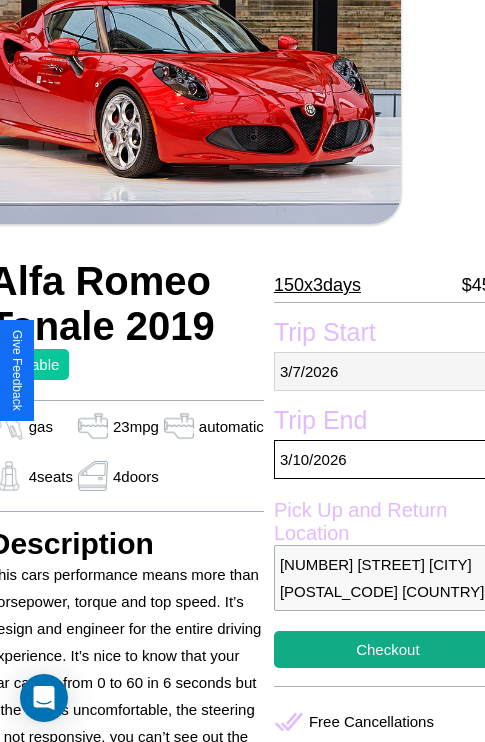 click on "3 / 7 / 2026" at bounding box center (388, 371) 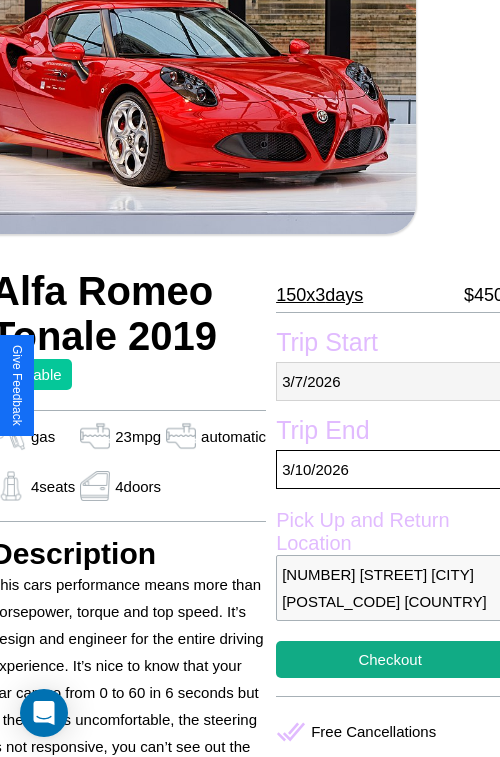 select on "*" 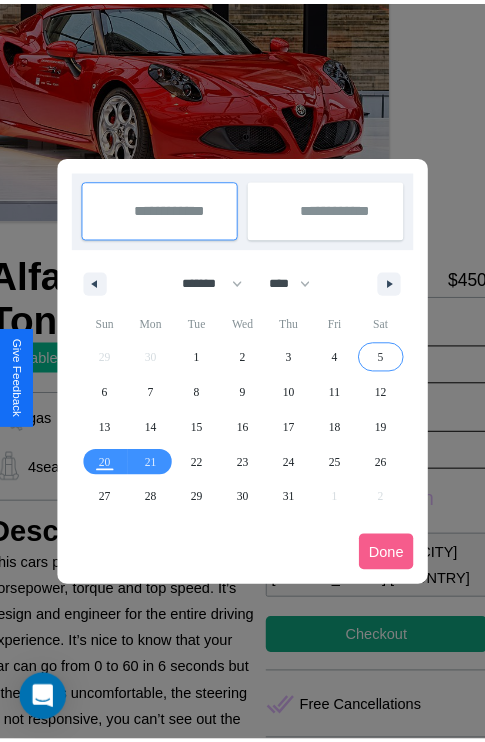 scroll, scrollTop: 0, scrollLeft: 84, axis: horizontal 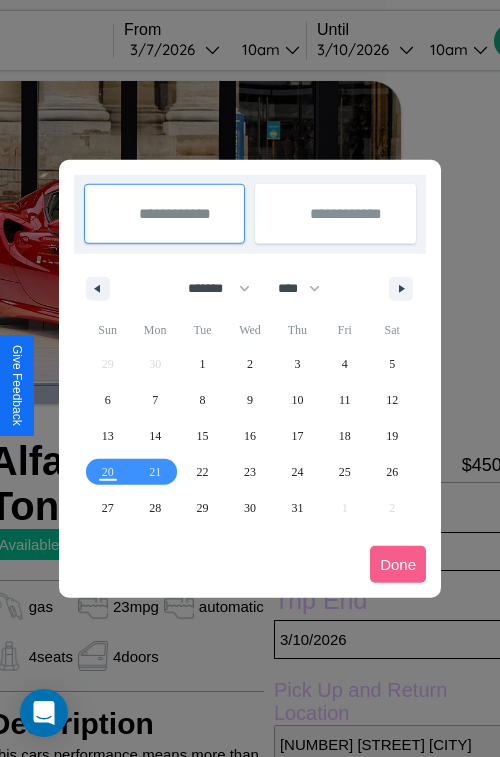 click at bounding box center [250, 378] 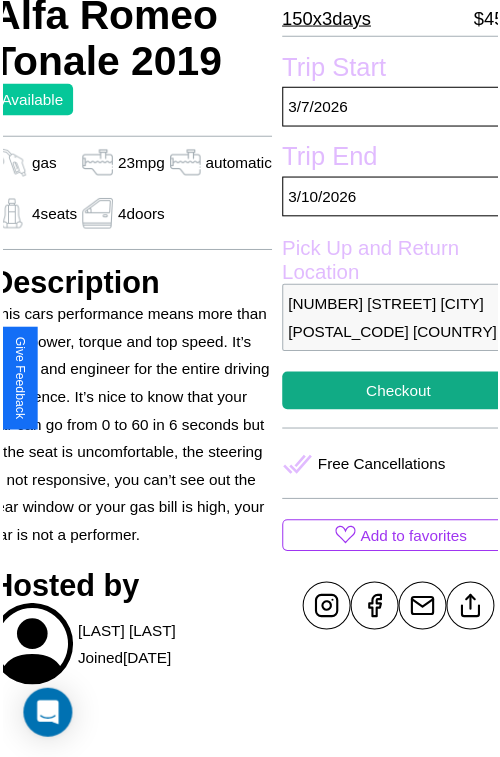 scroll, scrollTop: 458, scrollLeft: 84, axis: both 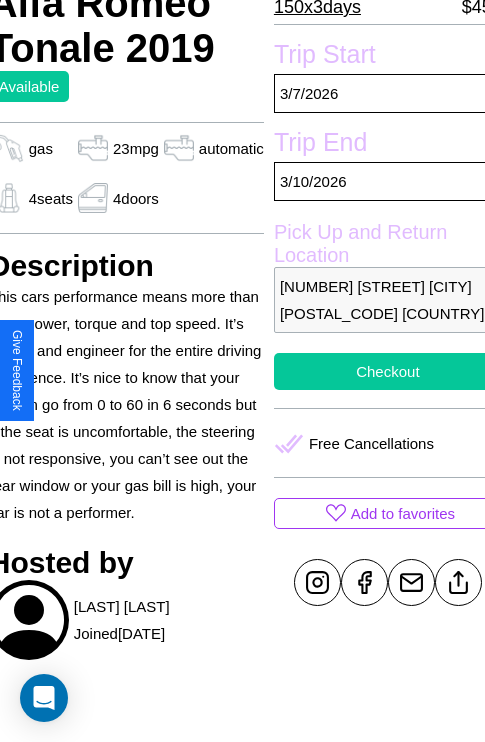 click on "Checkout" at bounding box center (388, 371) 